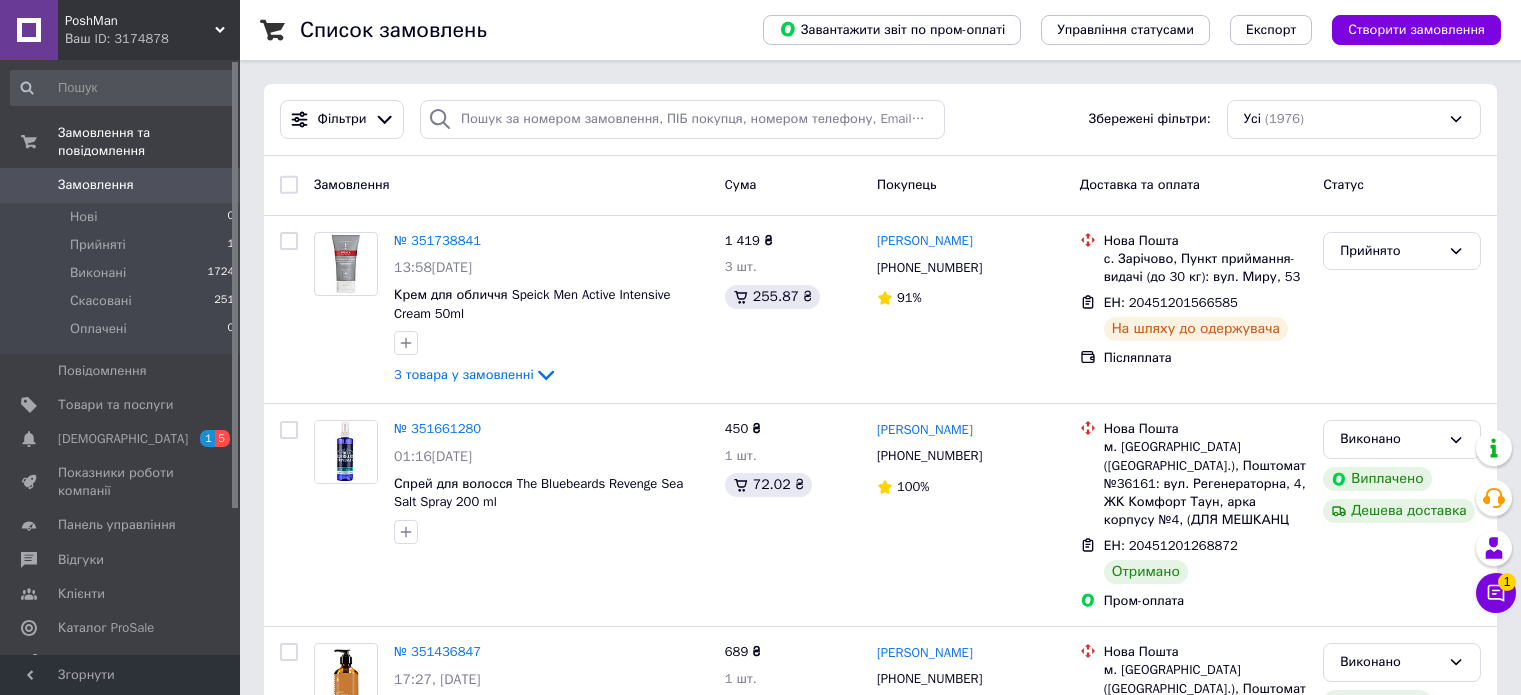 scroll, scrollTop: 0, scrollLeft: 0, axis: both 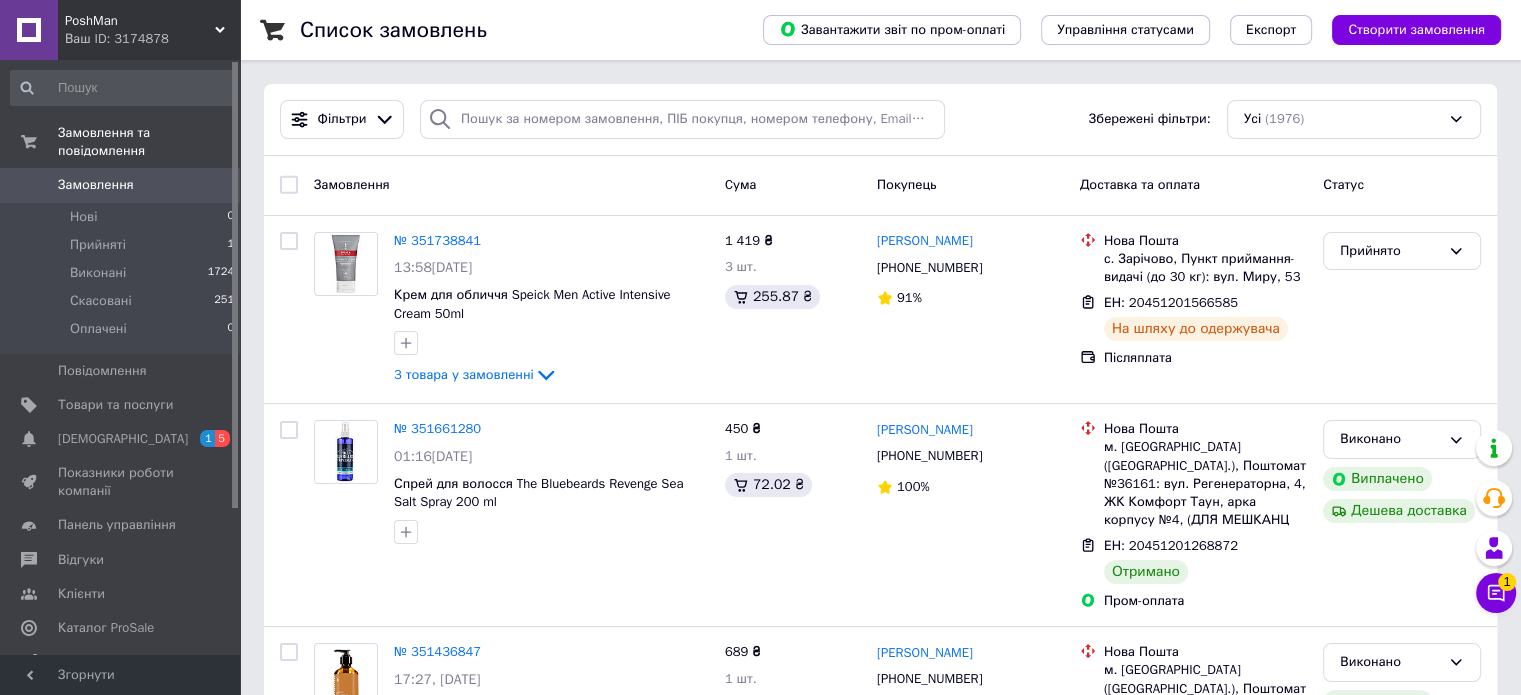 click on "Замовлення" at bounding box center [121, 185] 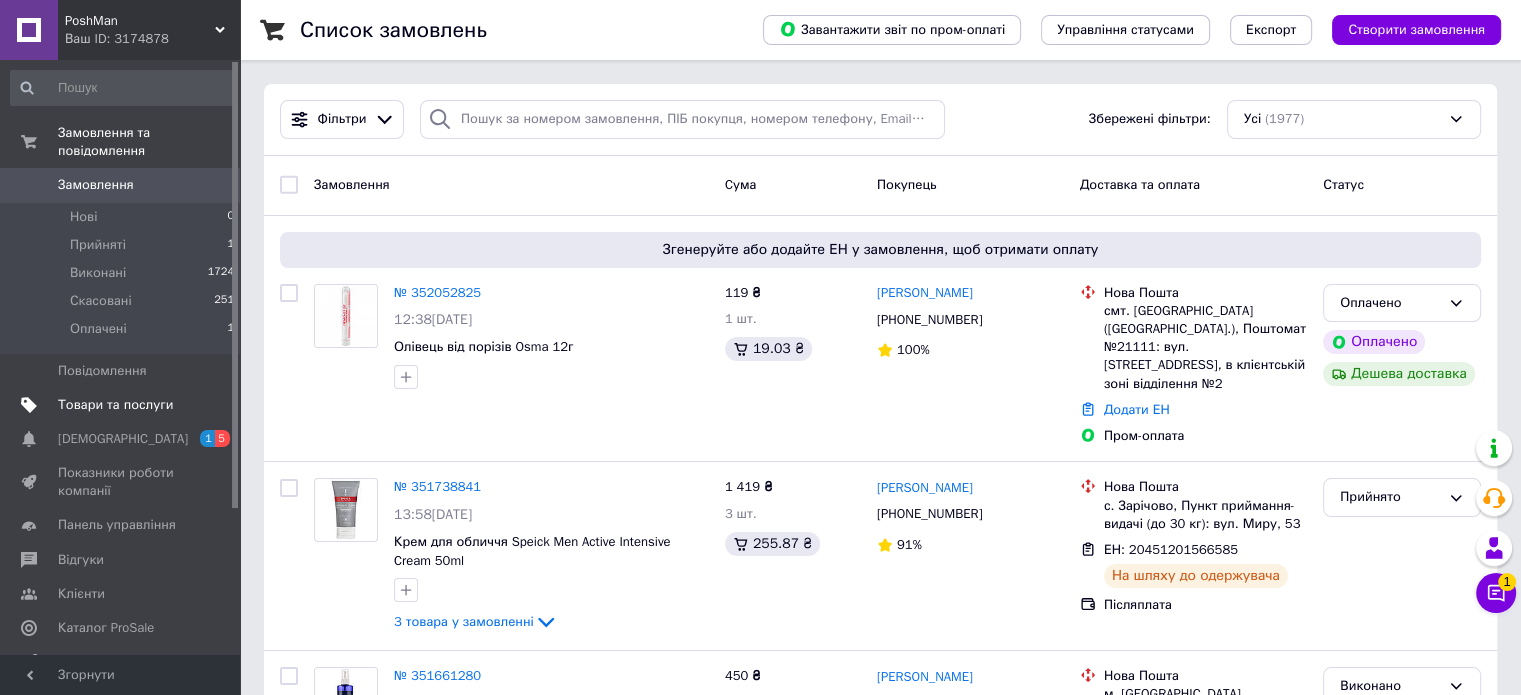 click on "Товари та послуги" at bounding box center [115, 405] 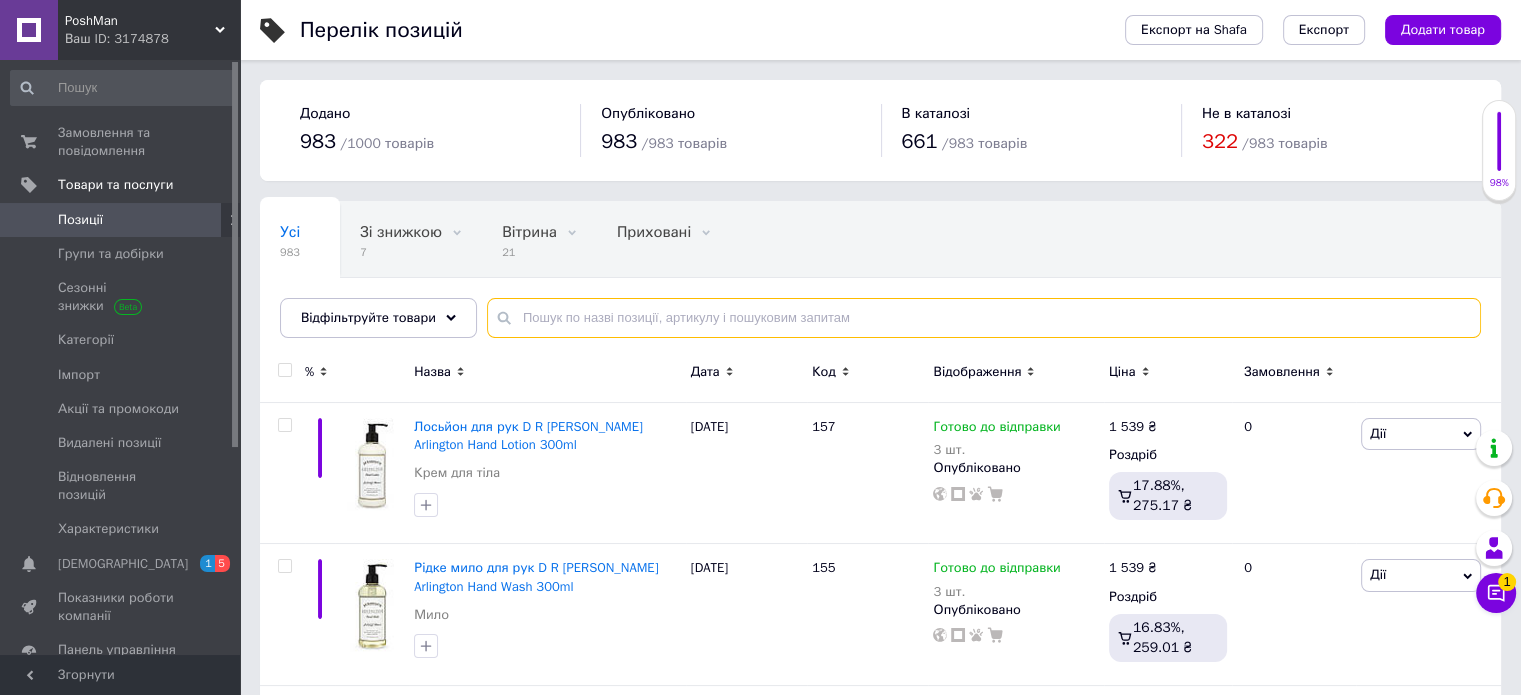 paste on "RT 2 F TRAVEL" 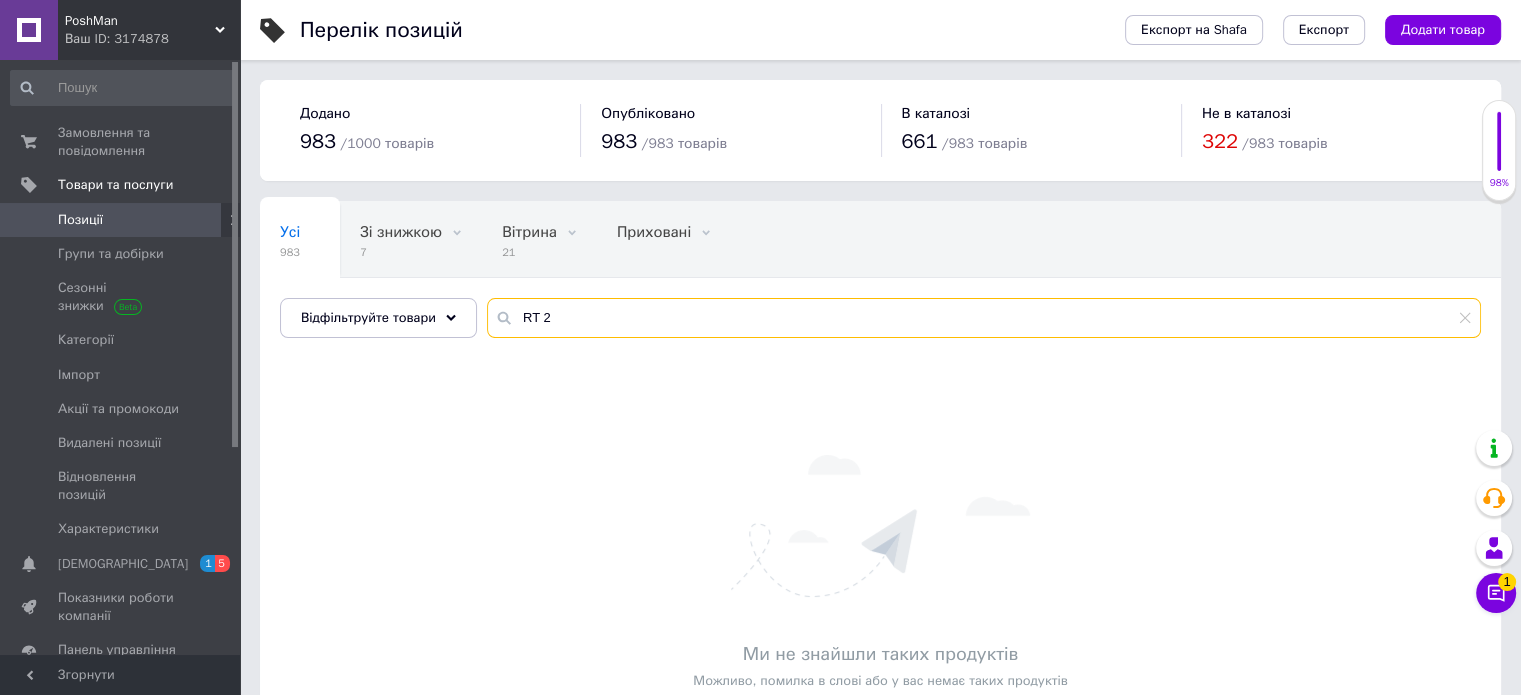 type on "RT 2" 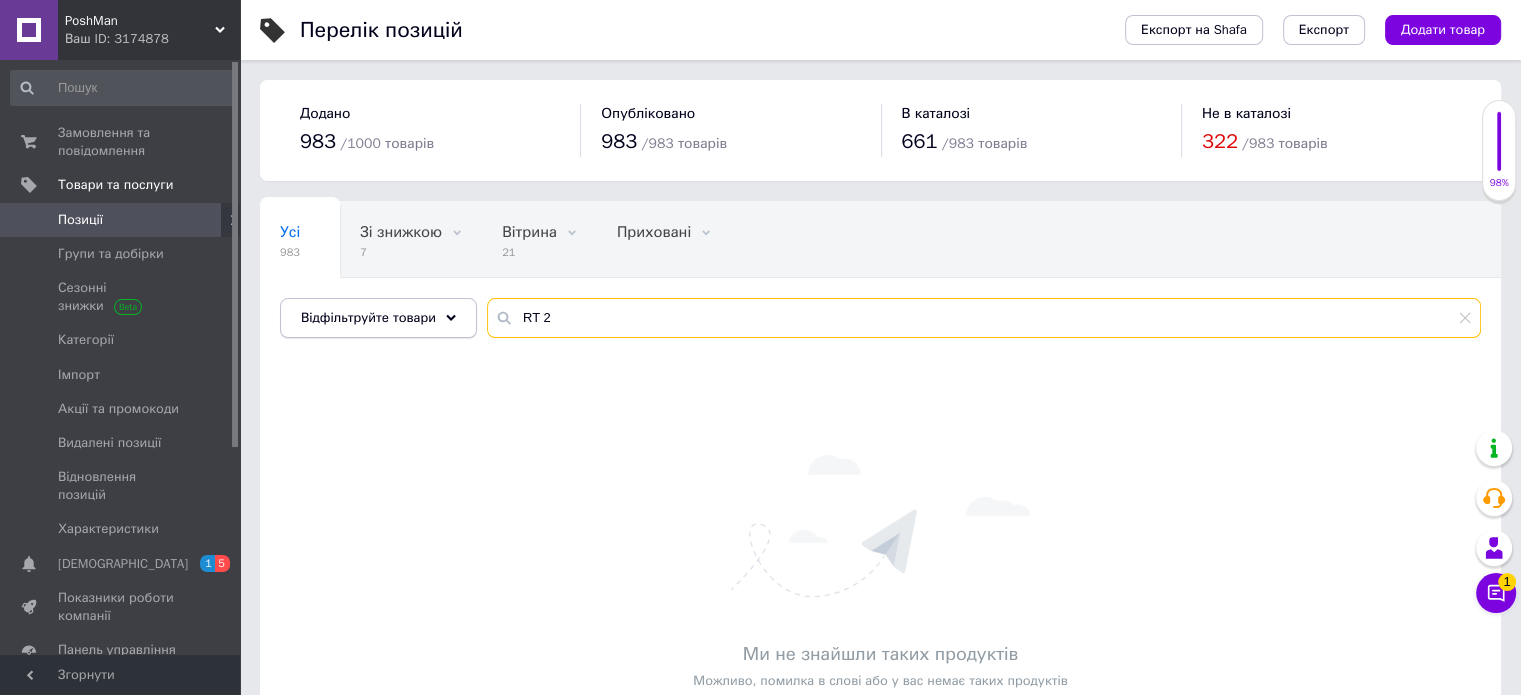 drag, startPoint x: 463, startPoint y: 315, endPoint x: 409, endPoint y: 318, distance: 54.08327 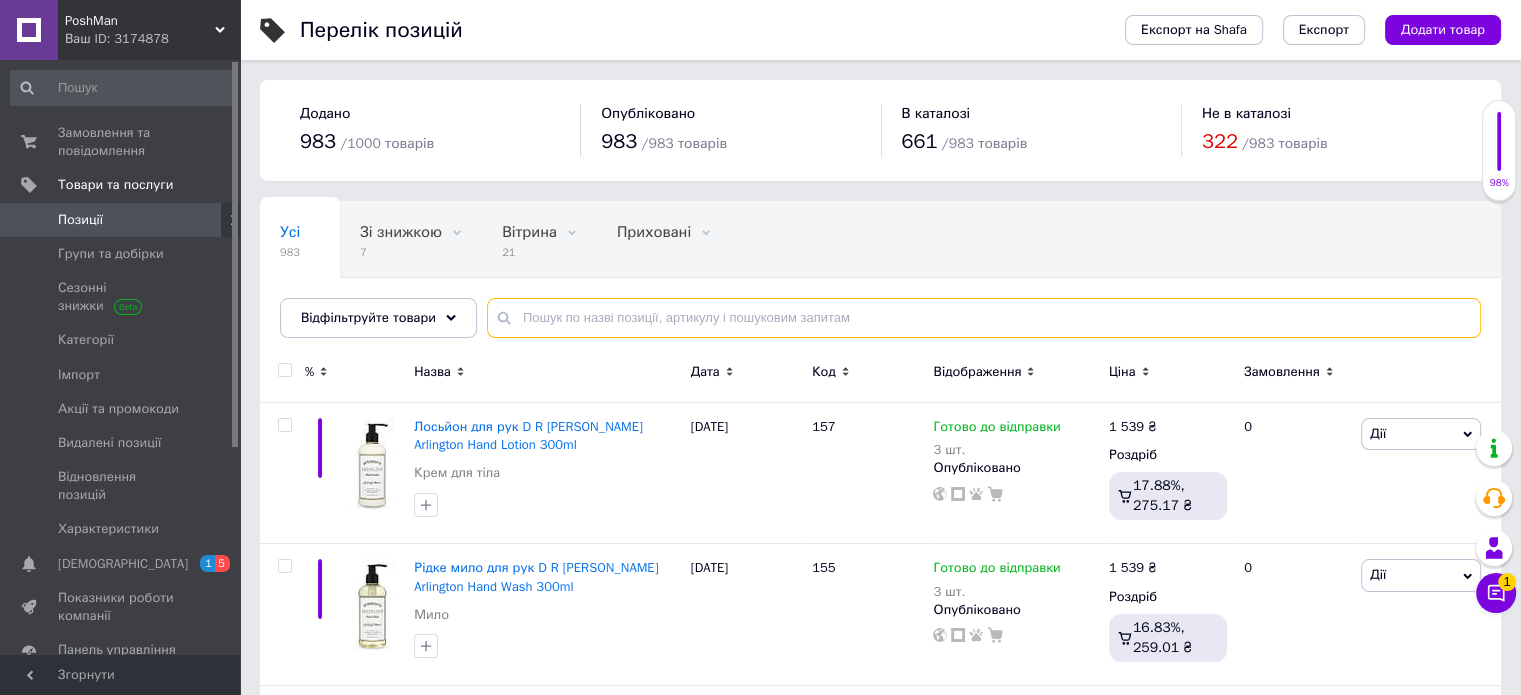 drag, startPoint x: 604, startPoint y: 315, endPoint x: 545, endPoint y: 323, distance: 59.5399 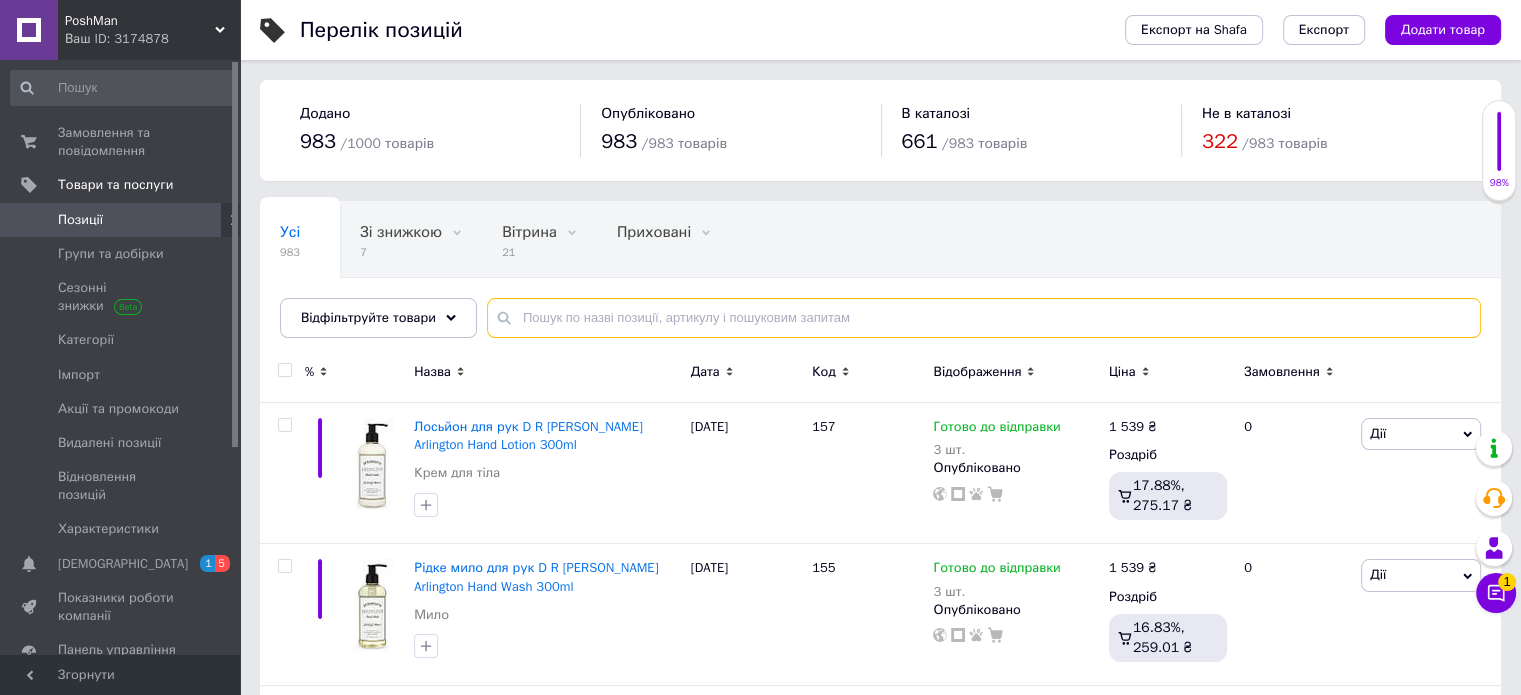 paste on "Дезодорант D.R.[PERSON_NAME] Windsor Deodorant Stick 75г" 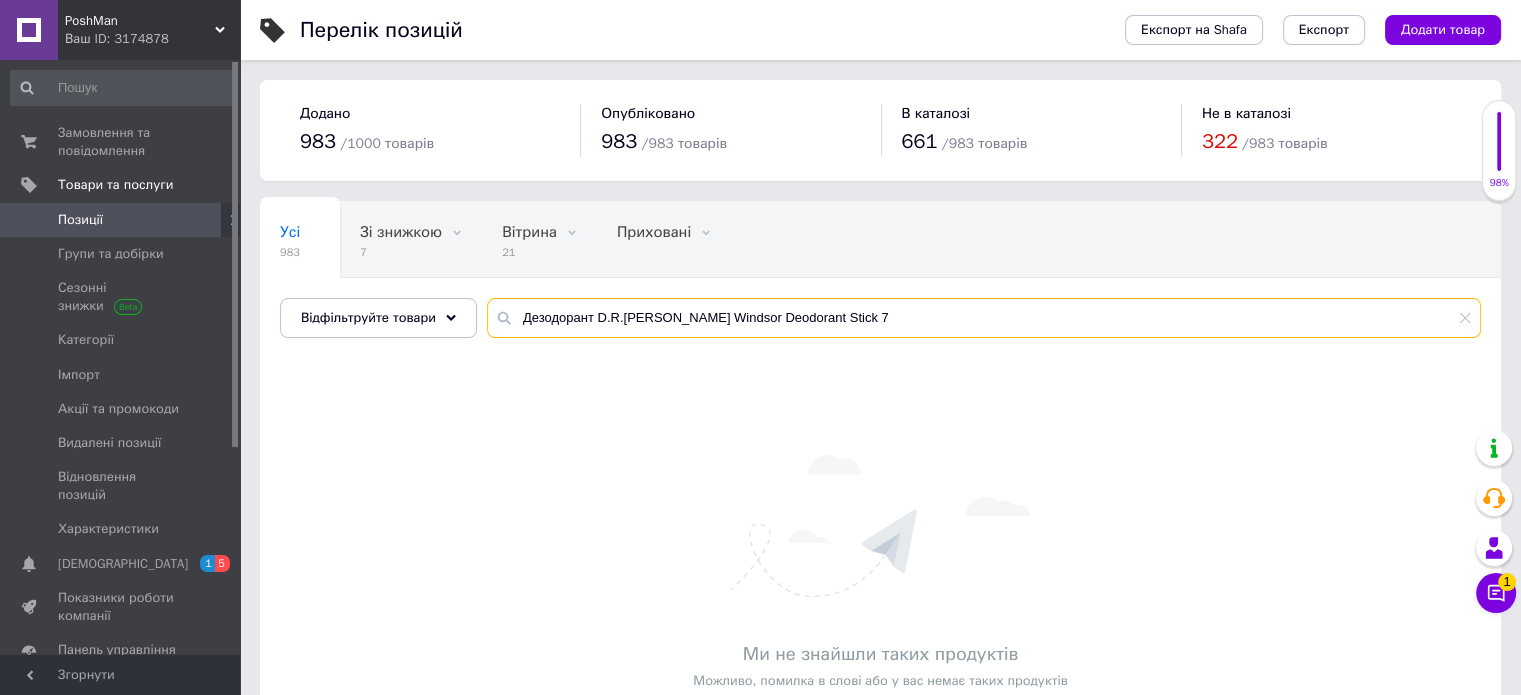 drag, startPoint x: 681, startPoint y: 329, endPoint x: 492, endPoint y: 334, distance: 189.06613 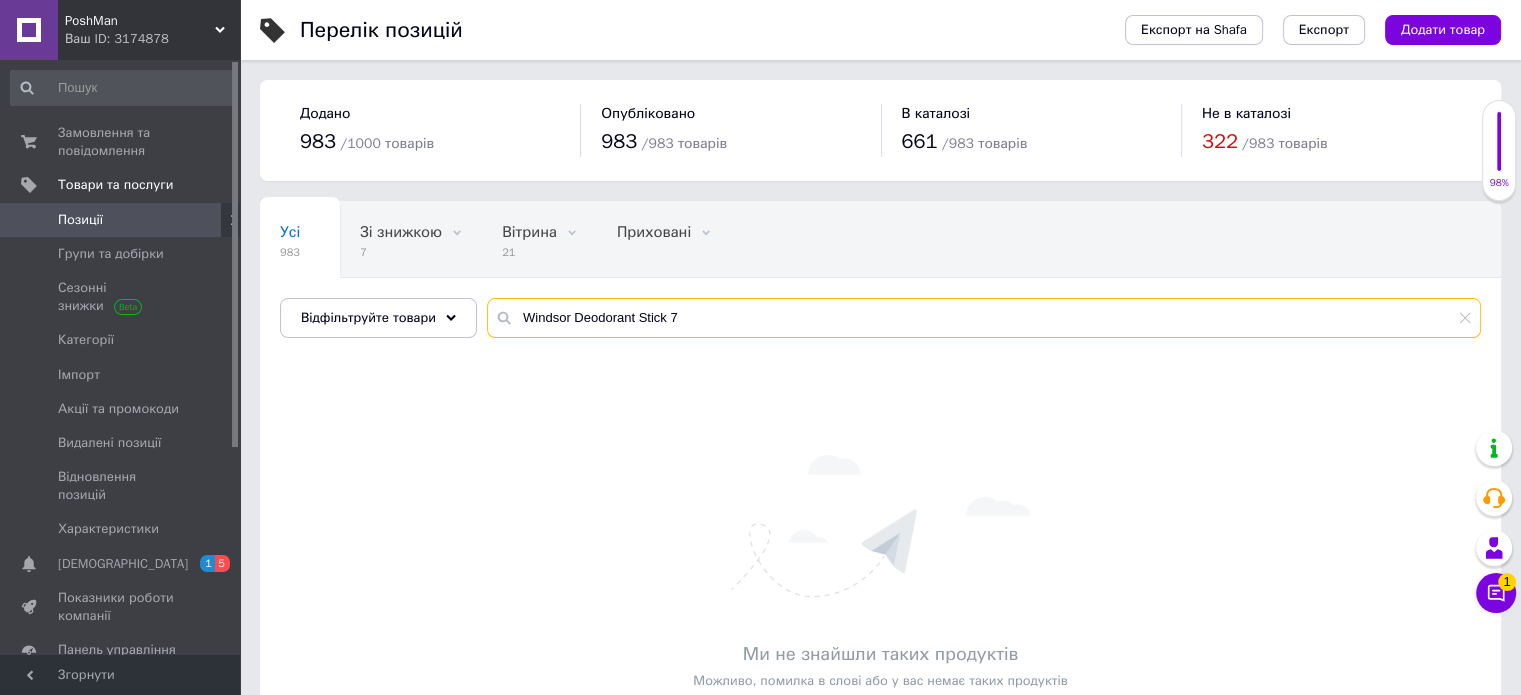 click on "Windsor Deodorant Stick 7" at bounding box center (984, 318) 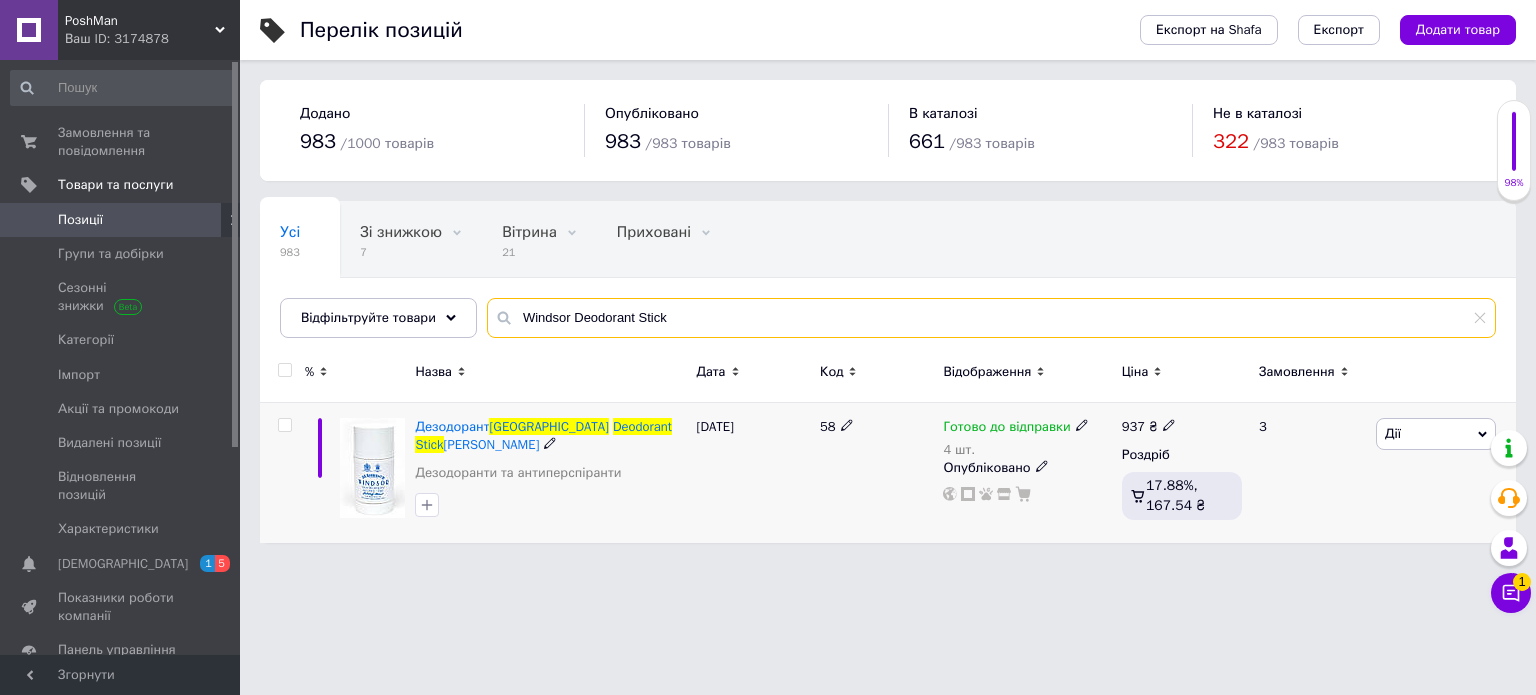 type on "Windsor Deodorant Stick" 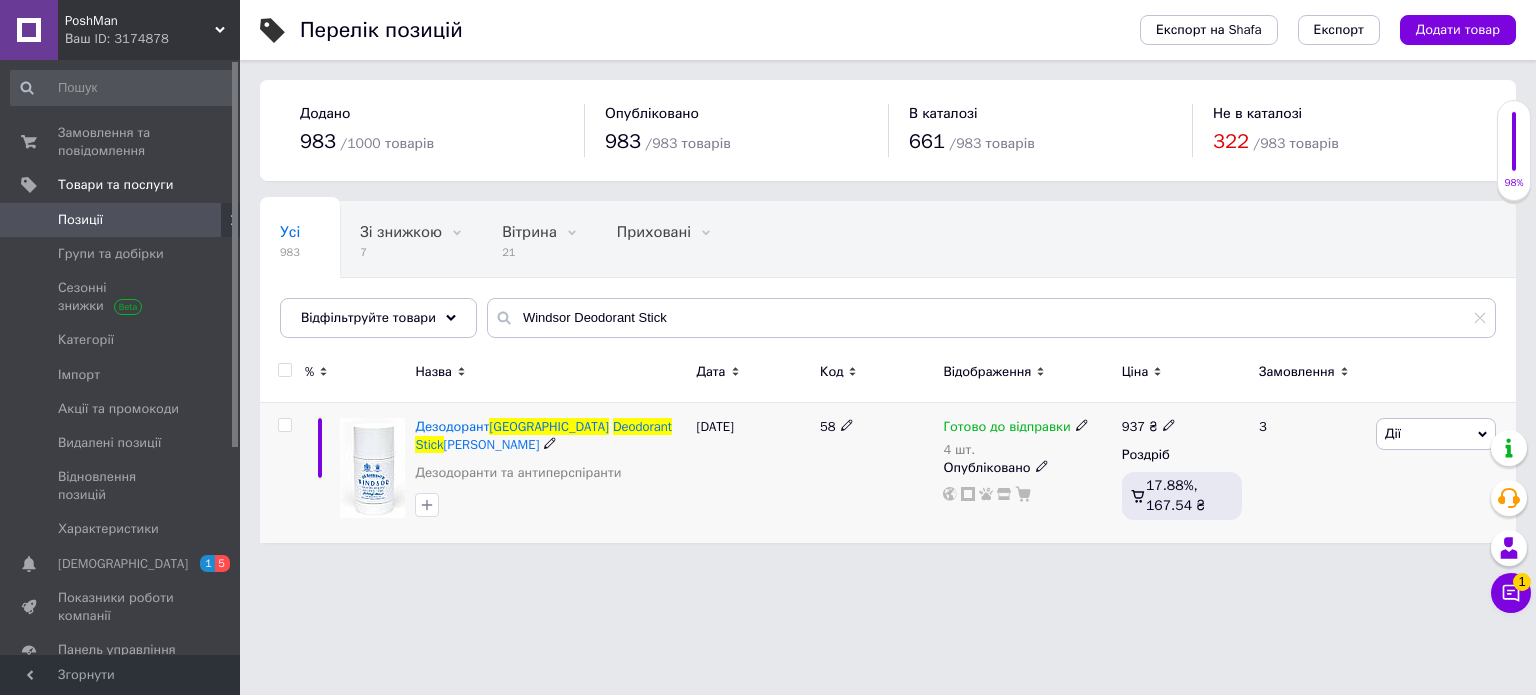 click 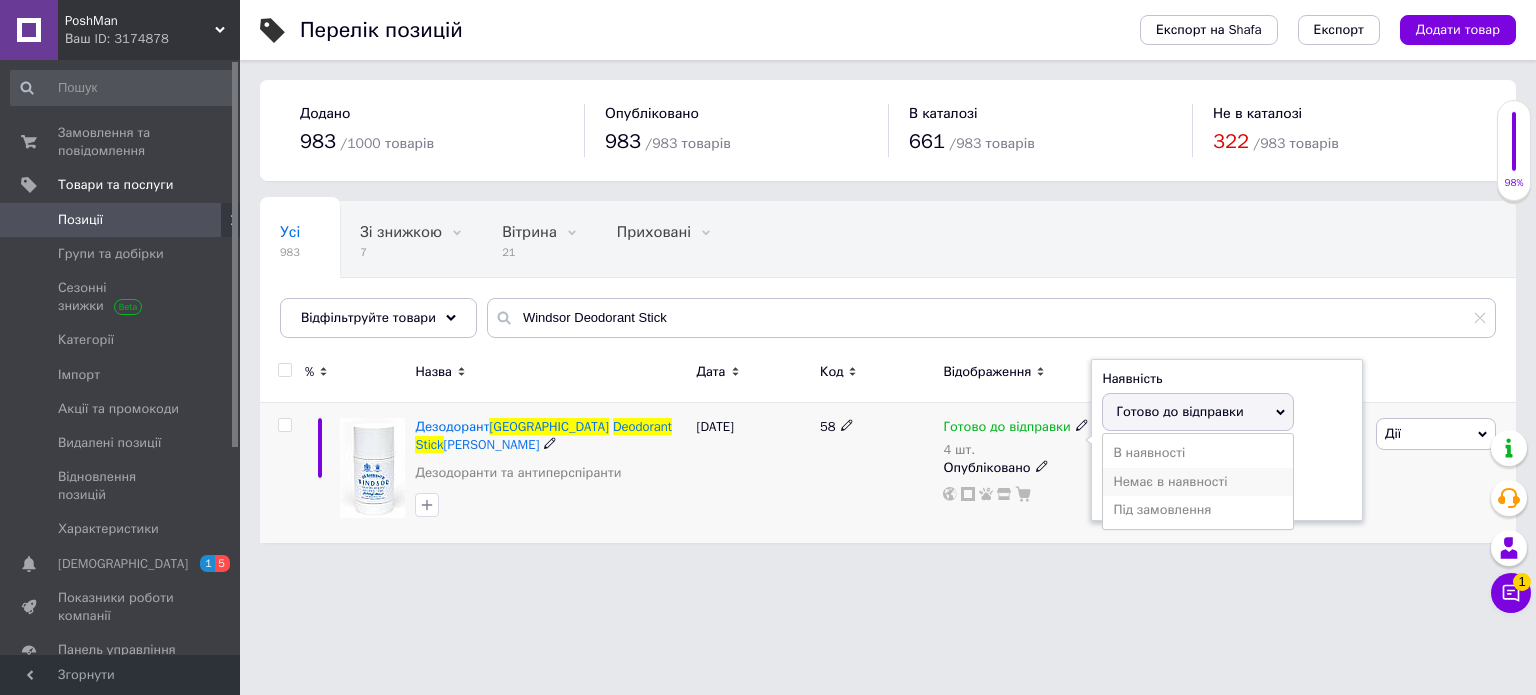 click on "Немає в наявності" at bounding box center (1198, 482) 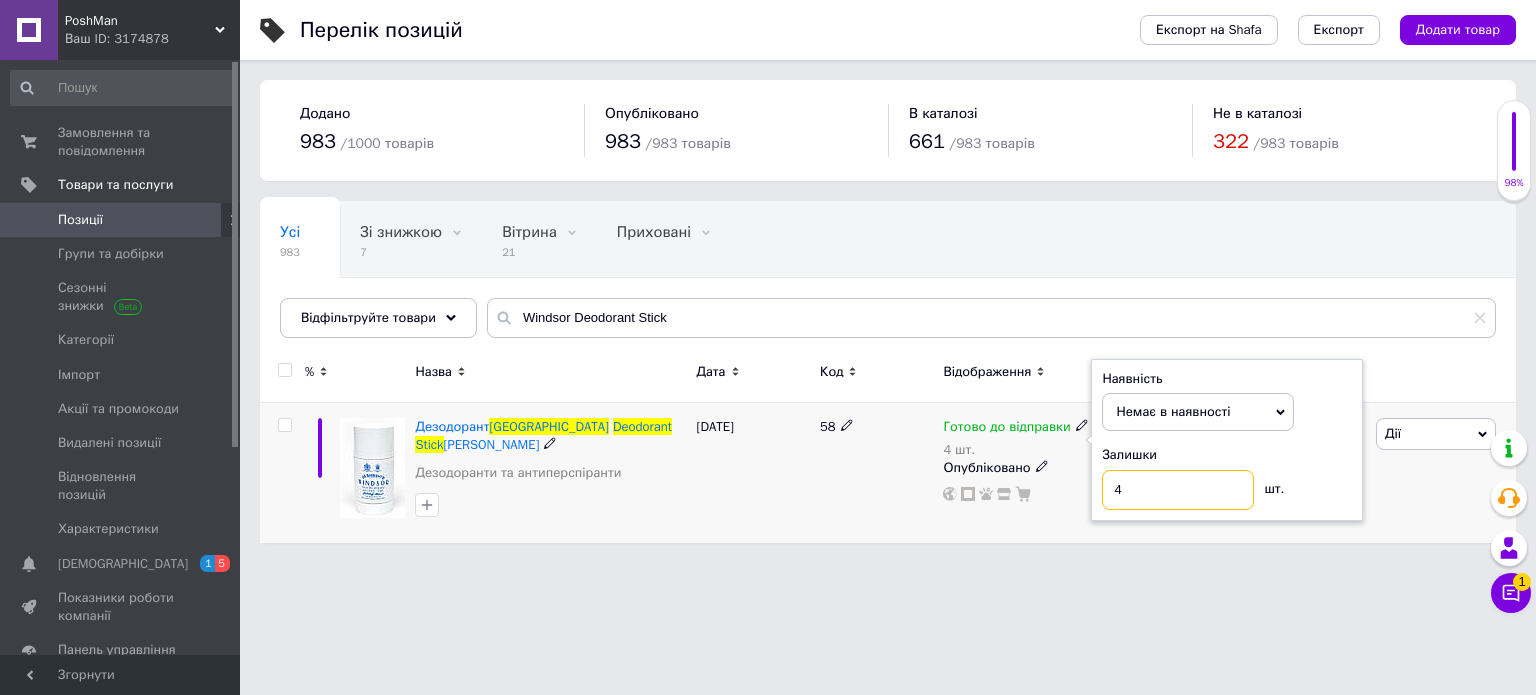 drag, startPoint x: 1144, startPoint y: 494, endPoint x: 1092, endPoint y: 491, distance: 52.086468 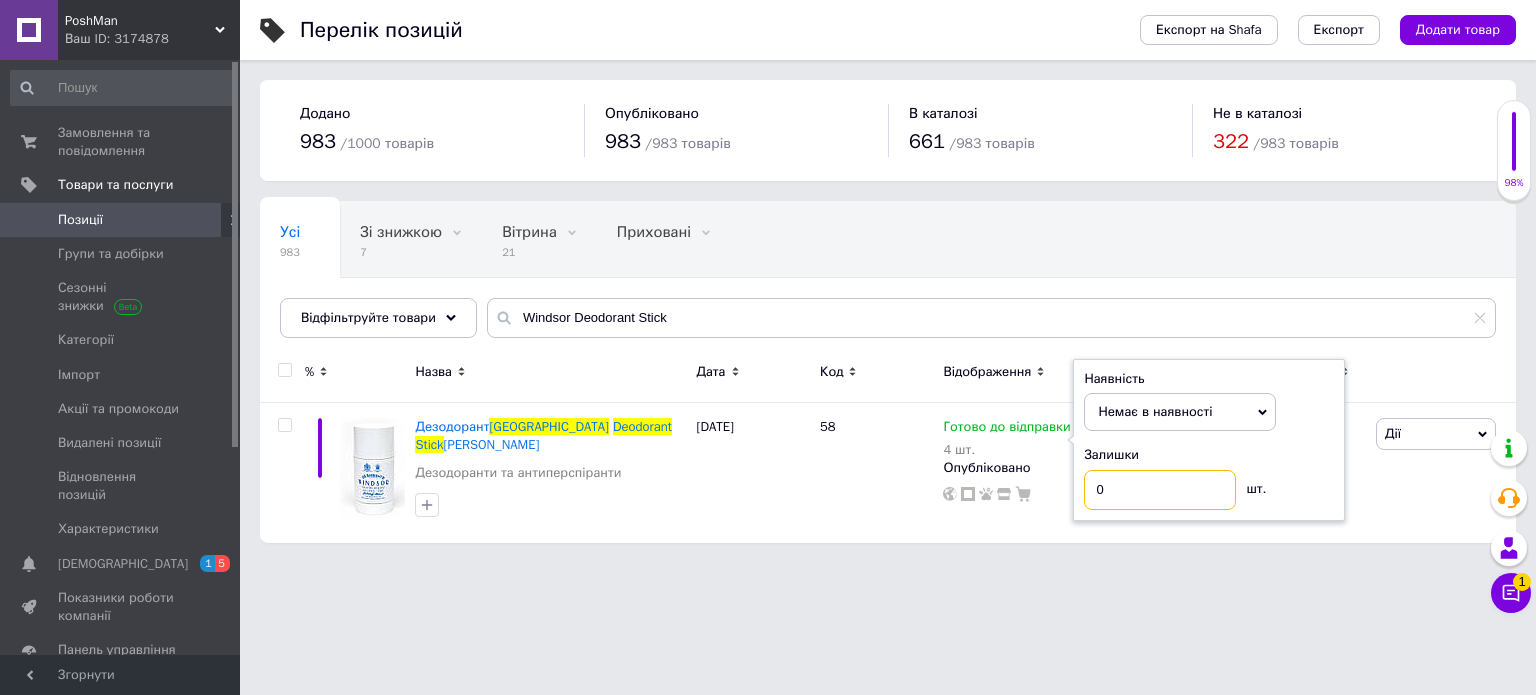type on "0" 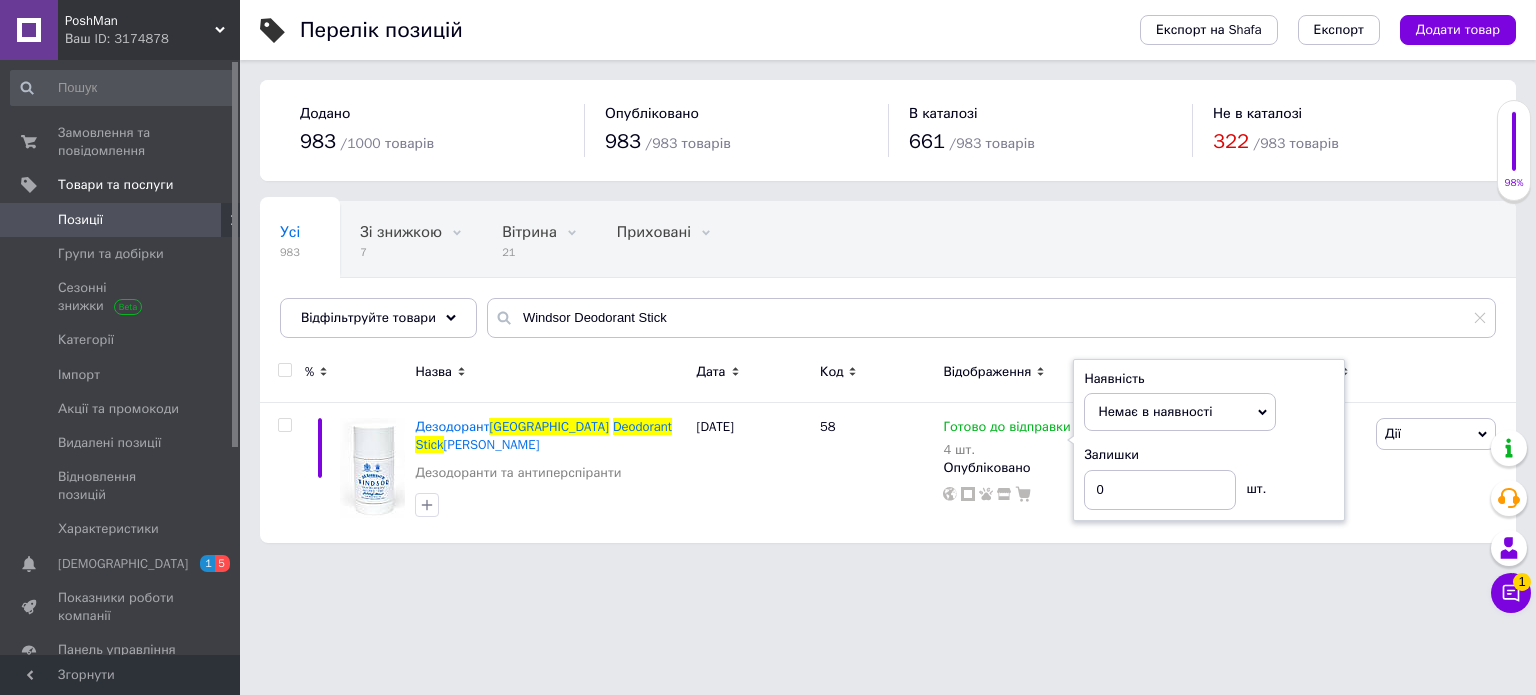 click on "PoshMan Ваш ID: 3174878 Сайт PoshMan Кабінет покупця Перевірити стан системи Сторінка на порталі Довідка Вийти Замовлення та повідомлення 0 0 Товари та послуги Позиції Групи та добірки Сезонні знижки Категорії Імпорт Акції та промокоди Видалені позиції Відновлення позицій Характеристики Сповіщення 1 5 Показники роботи компанії Панель управління Відгуки Клієнти Каталог ProSale Аналітика Управління сайтом Гаманець компанії [PERSON_NAME] Тарифи та рахунки Prom мікс 1 000 Згорнути
Перелік позицій Експорт" at bounding box center [768, 281] 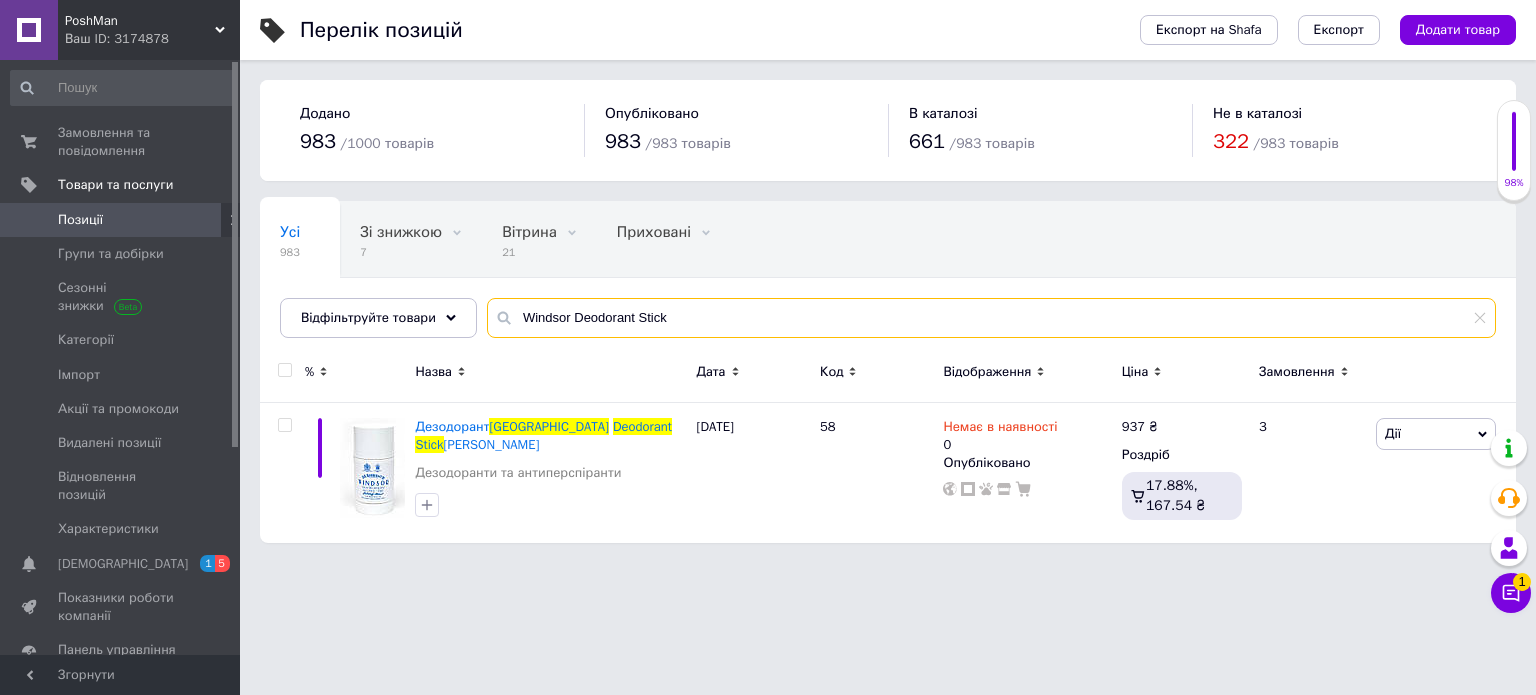 drag, startPoint x: 653, startPoint y: 325, endPoint x: 450, endPoint y: 293, distance: 205.50668 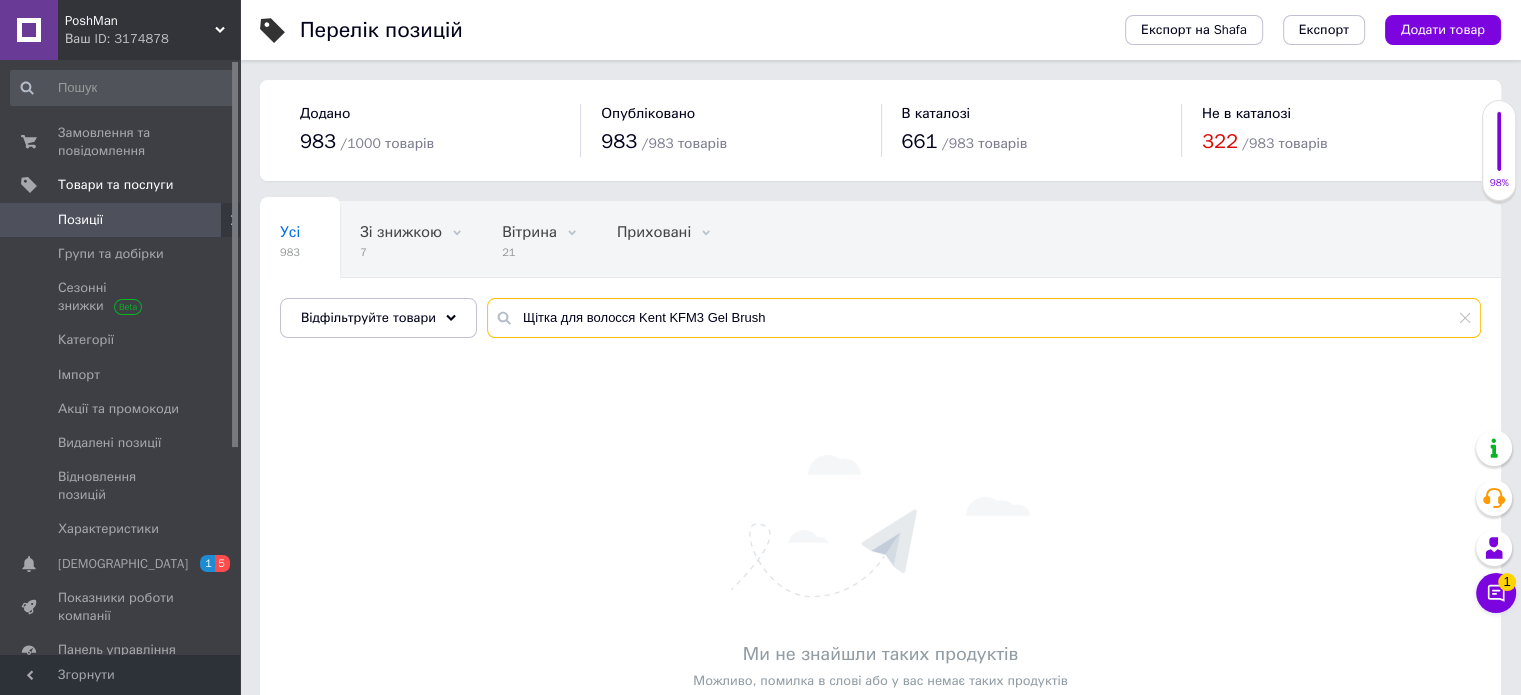 drag, startPoint x: 628, startPoint y: 329, endPoint x: 405, endPoint y: 343, distance: 223.43903 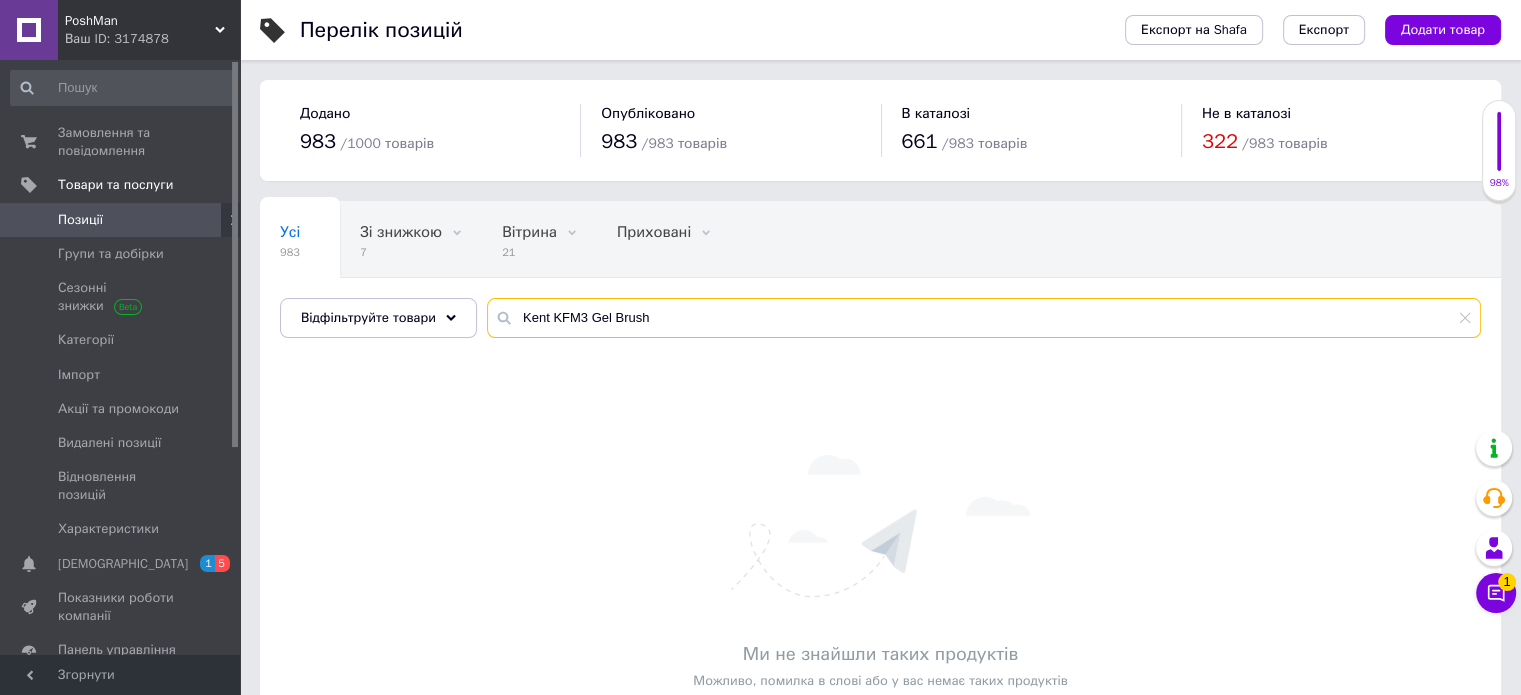 click on "Kent KFM3 Gel Brush" at bounding box center [984, 318] 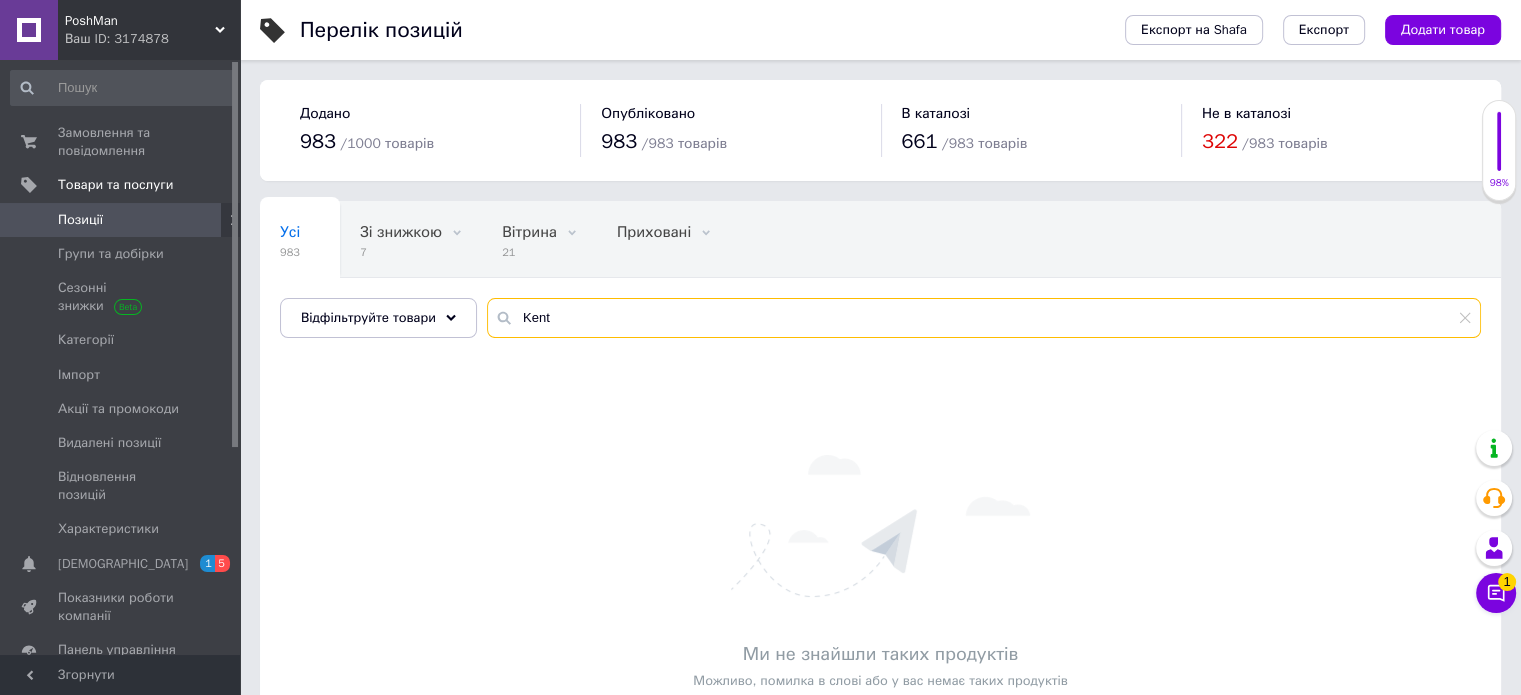 type on "Kent" 